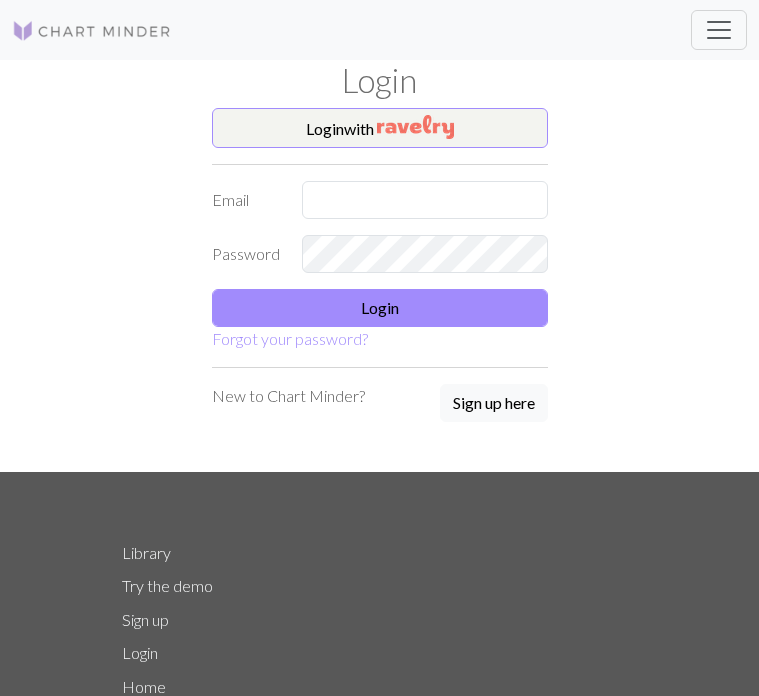 scroll, scrollTop: 0, scrollLeft: 0, axis: both 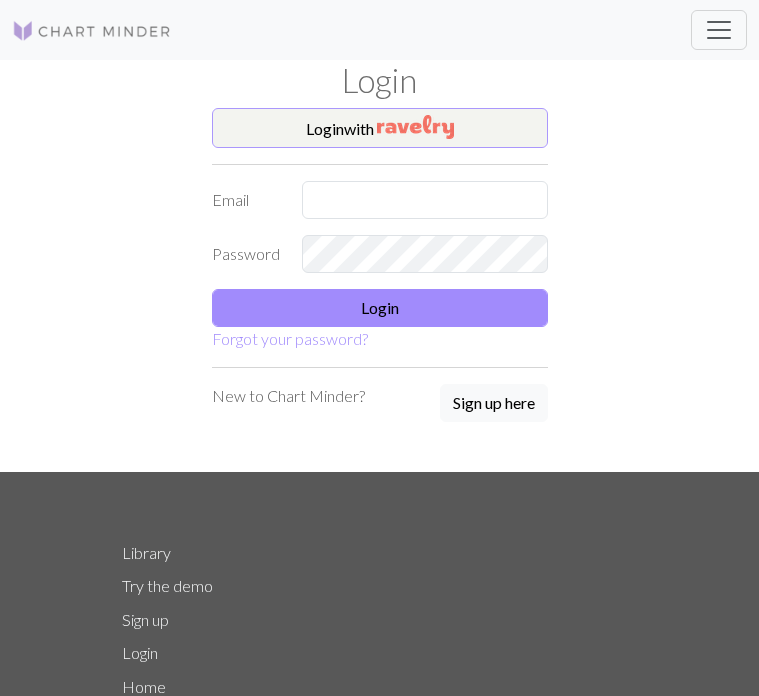 click at bounding box center (415, 127) 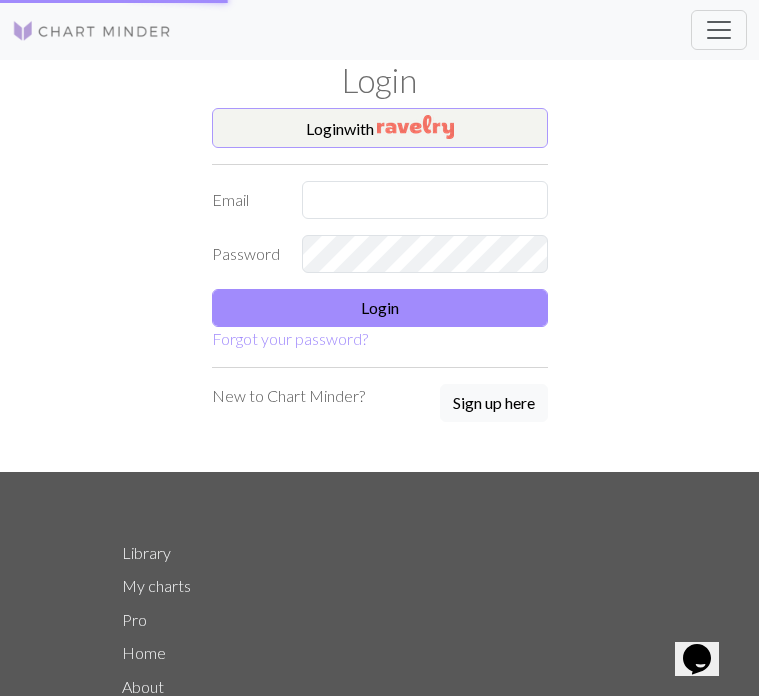 scroll, scrollTop: 0, scrollLeft: 0, axis: both 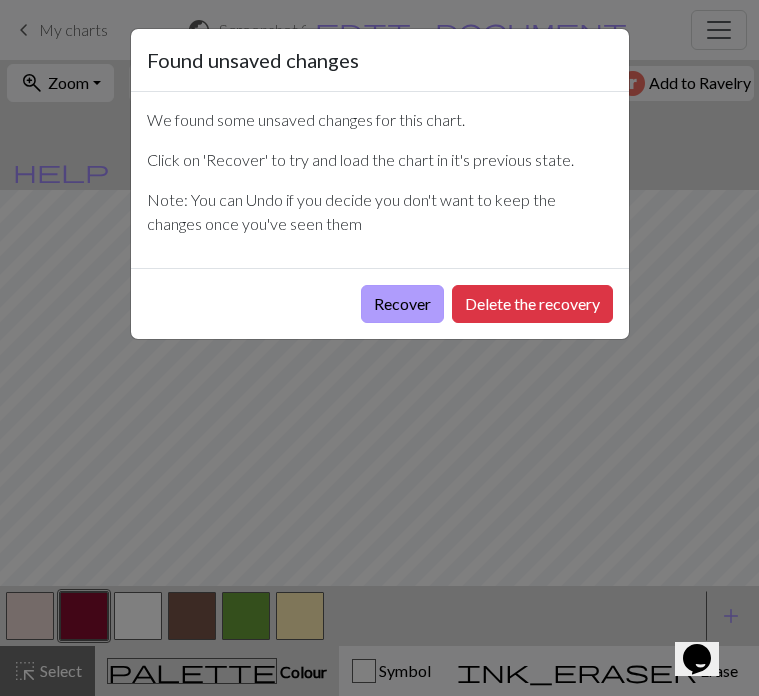 click on "Recover" at bounding box center [402, 304] 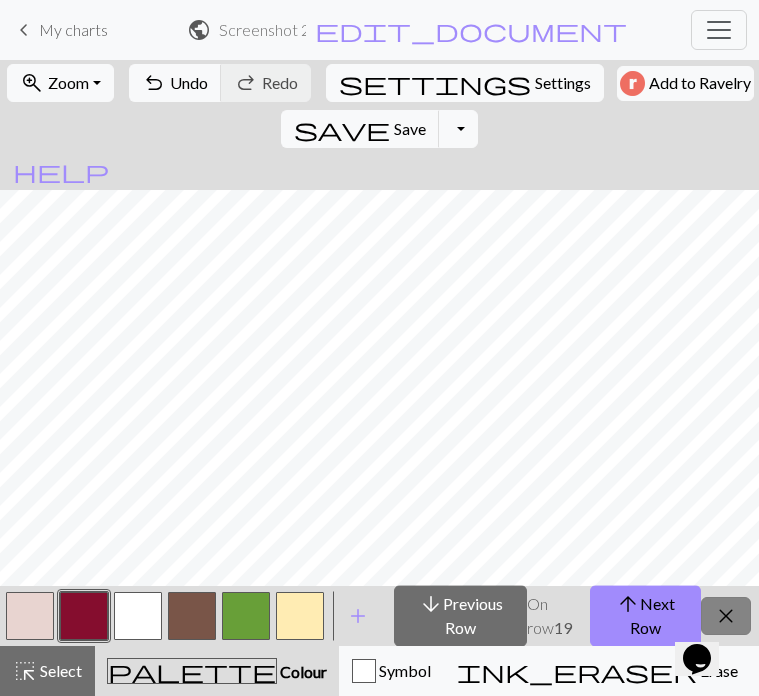click on "close" at bounding box center (726, 616) 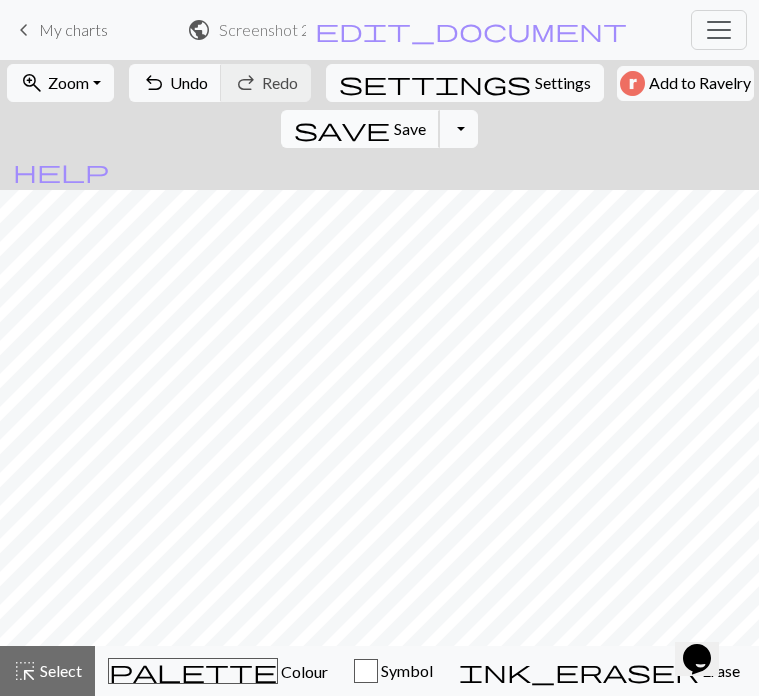 click on "save Save Save" at bounding box center [360, 129] 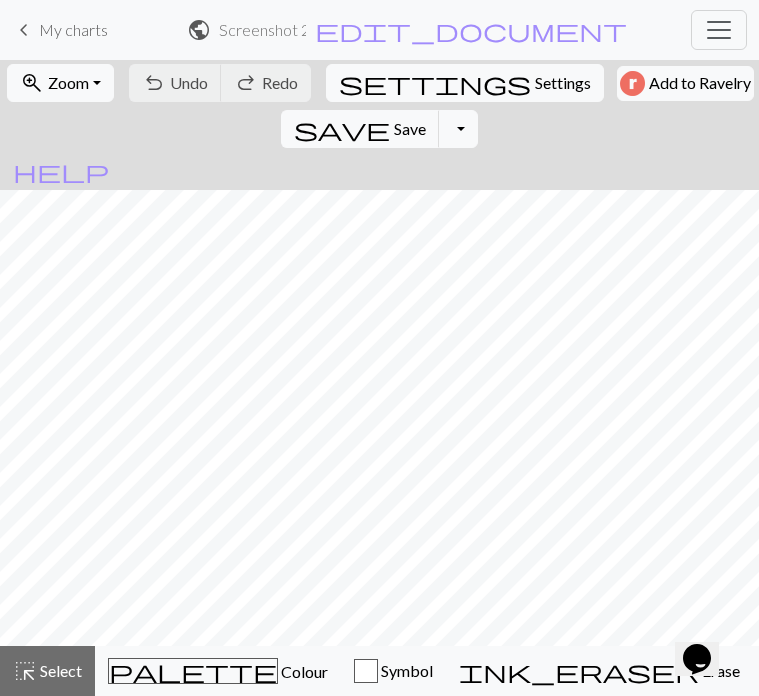 click on "keyboard_arrow_left" at bounding box center [24, 30] 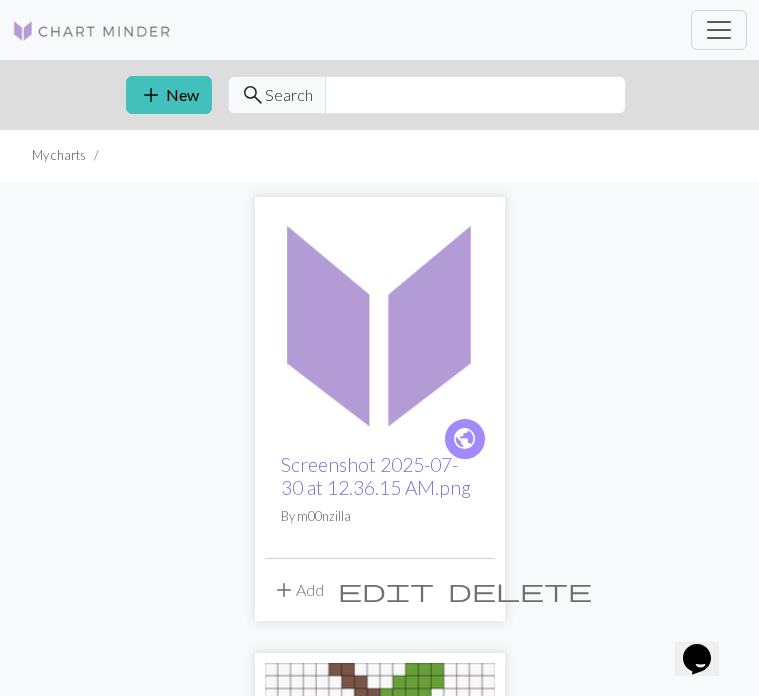 click on "Screenshot 2025-07-30 at 12.36.15 AM.png" at bounding box center (376, 476) 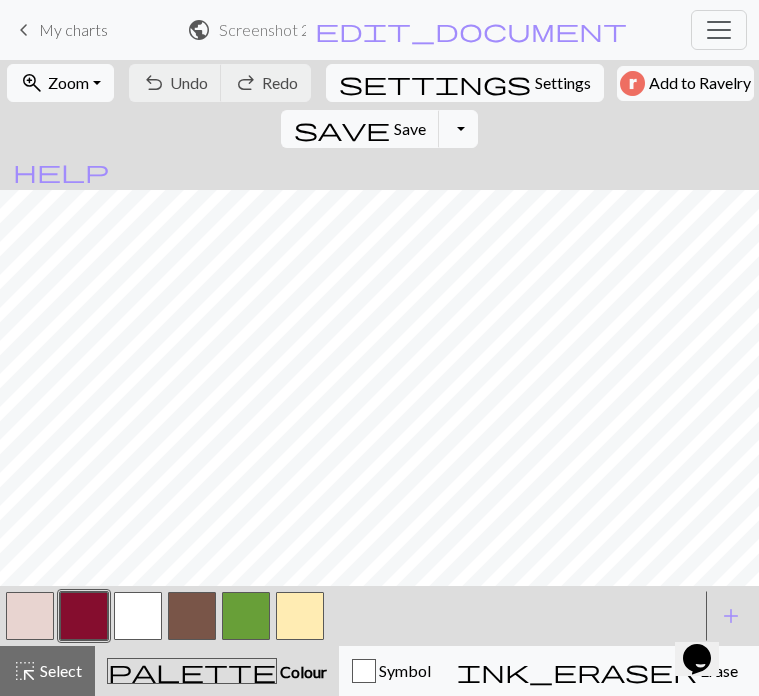 click at bounding box center (300, 616) 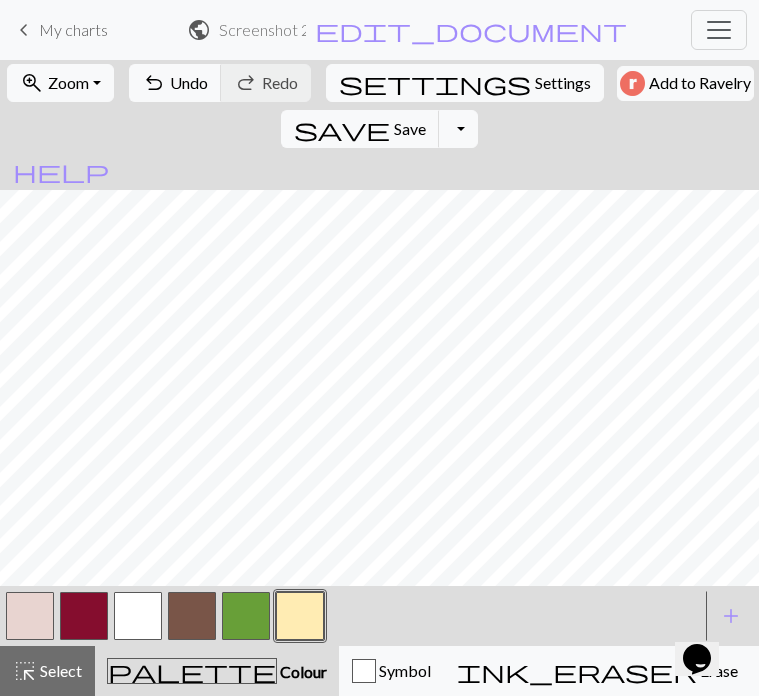 click at bounding box center [84, 616] 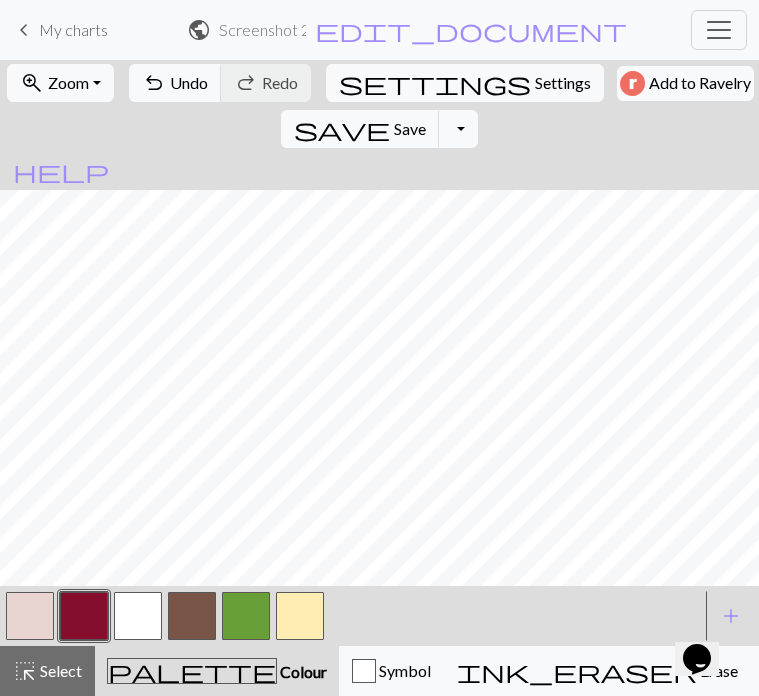 click at bounding box center (300, 616) 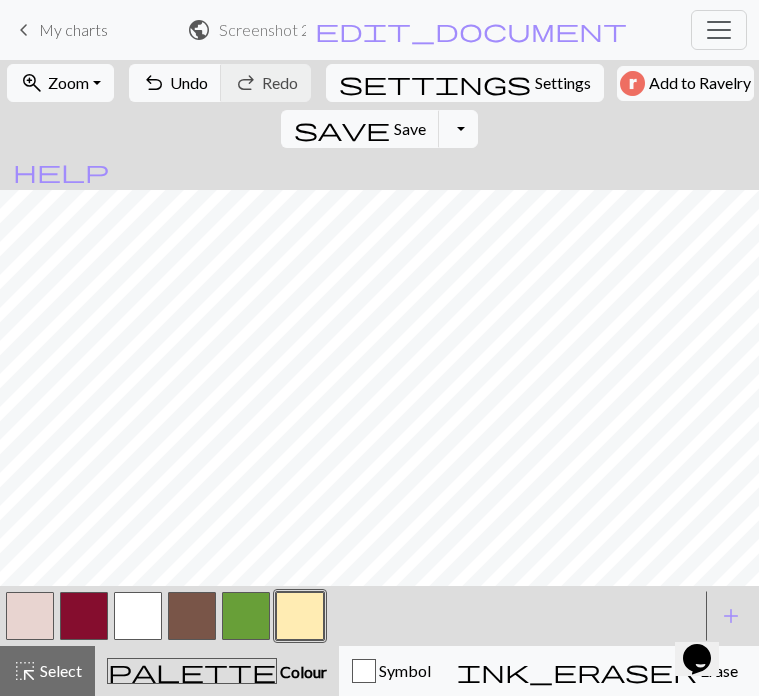 click at bounding box center (84, 616) 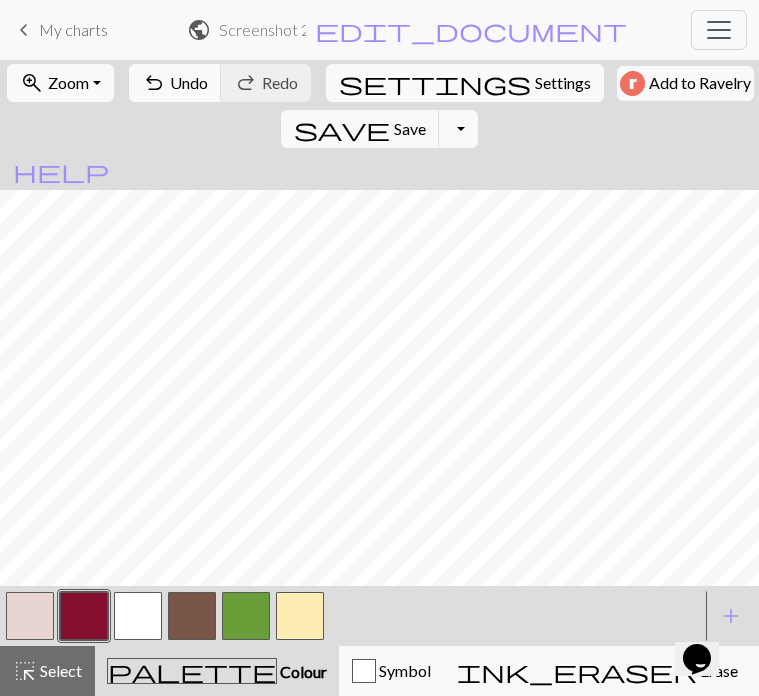 click at bounding box center [300, 616] 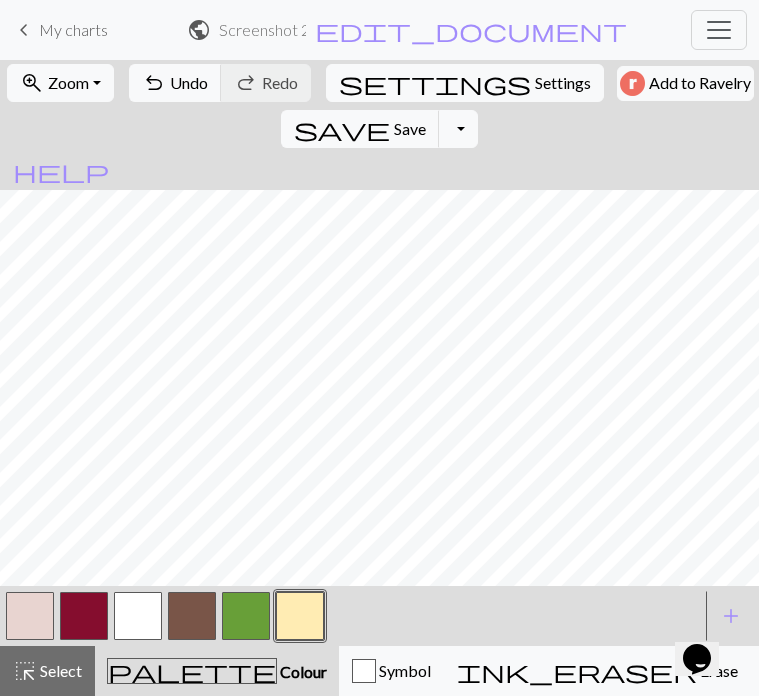 click at bounding box center (138, 616) 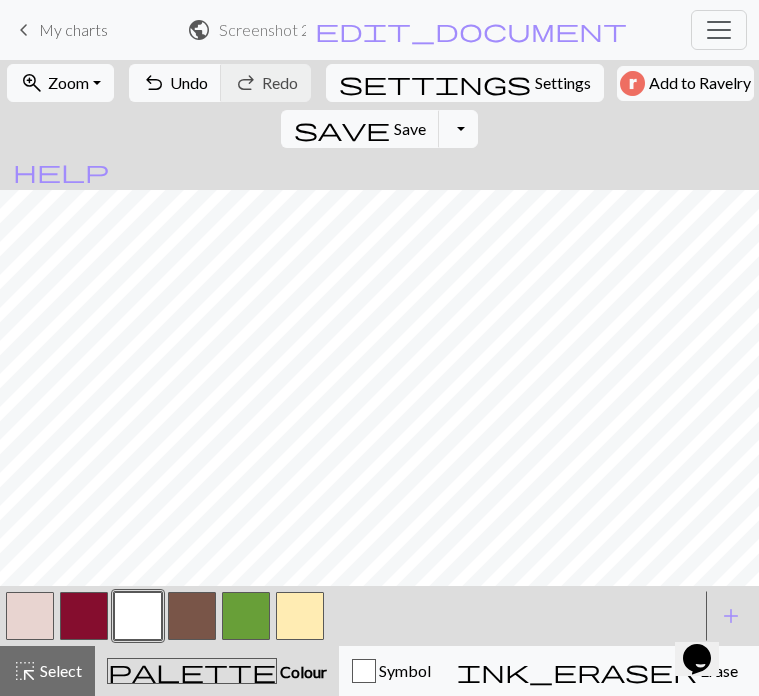 click at bounding box center (300, 616) 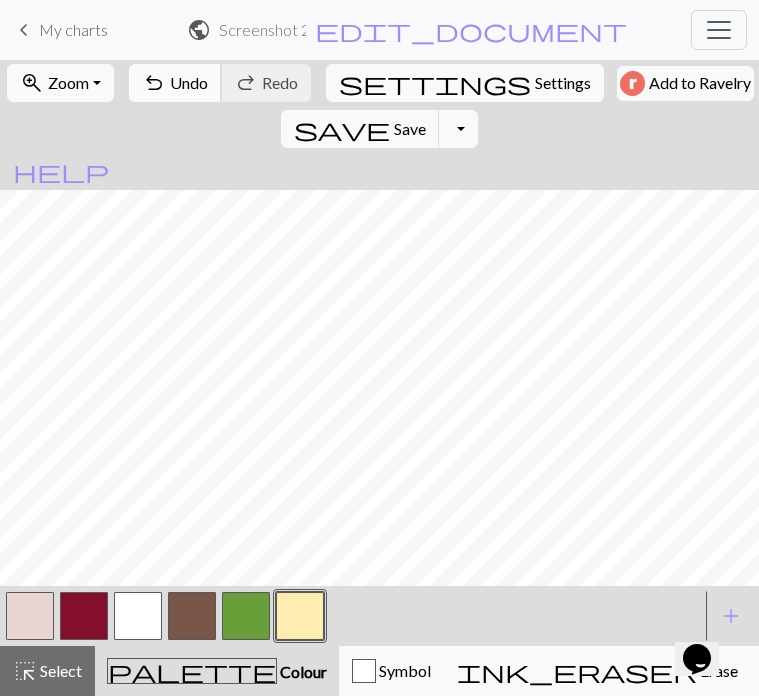 click on "Undo" at bounding box center [189, 82] 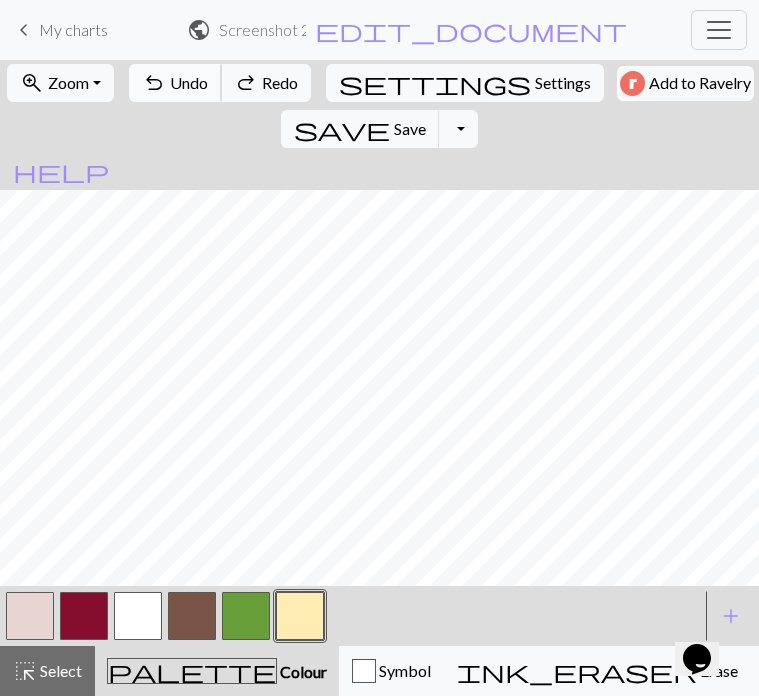 click on "Undo" at bounding box center (189, 82) 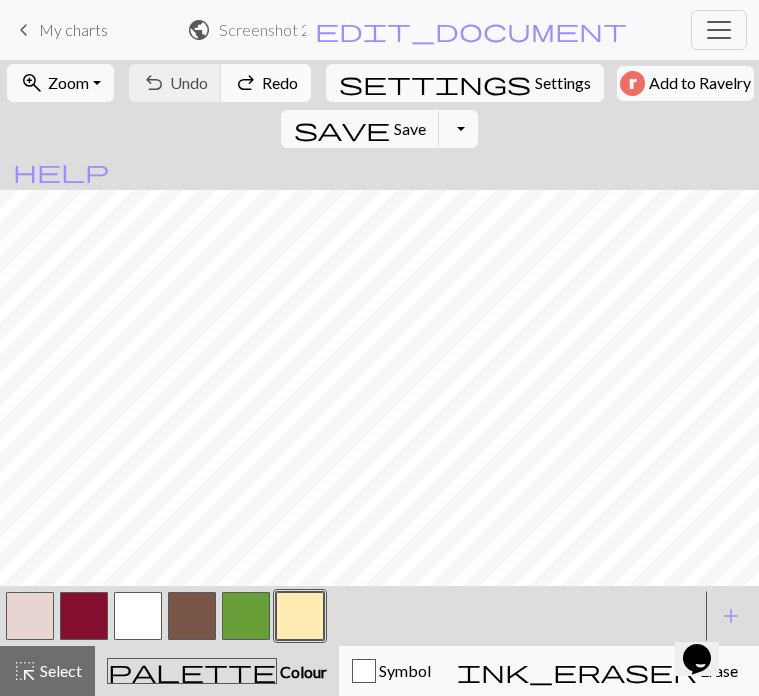 click on "redo" at bounding box center (246, 83) 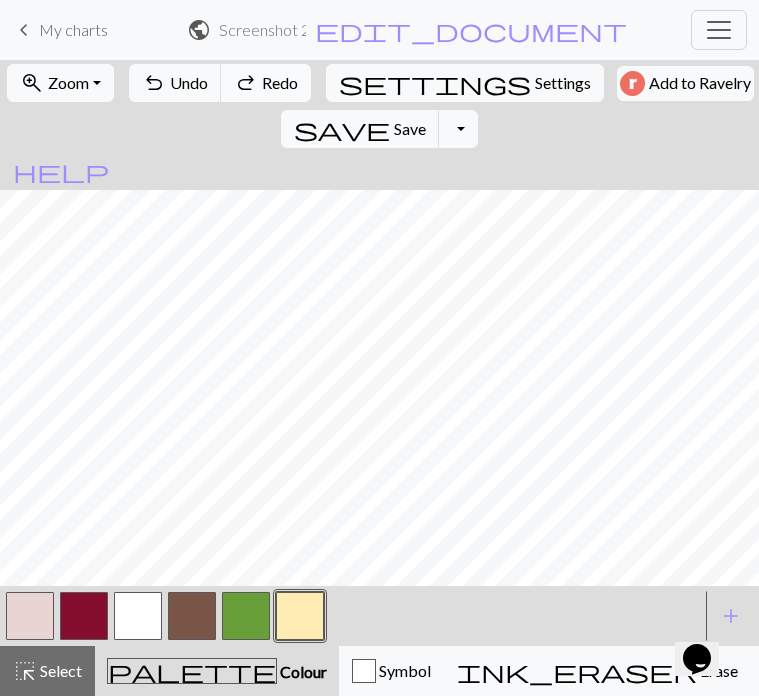 click on "redo" at bounding box center [246, 83] 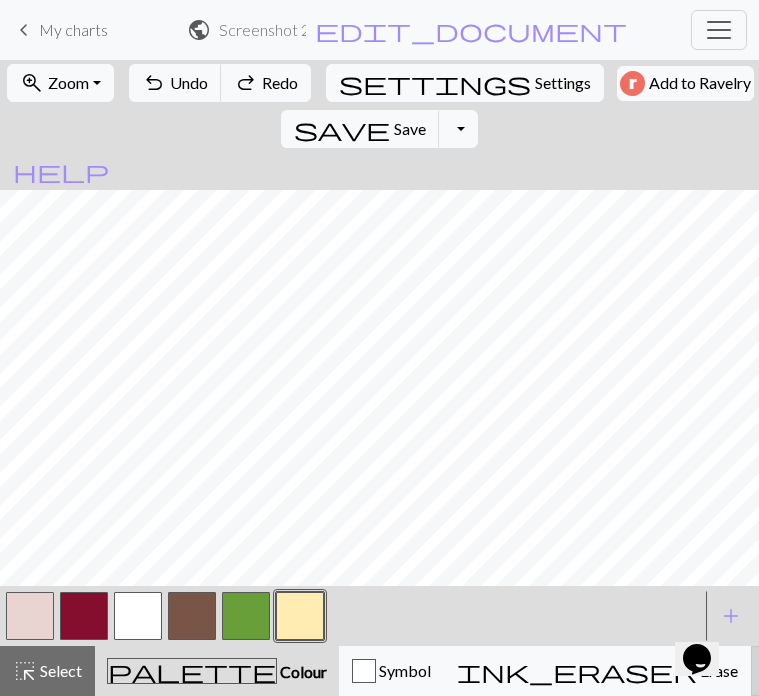click on "call_to_action" at bounding box center (932, 671) 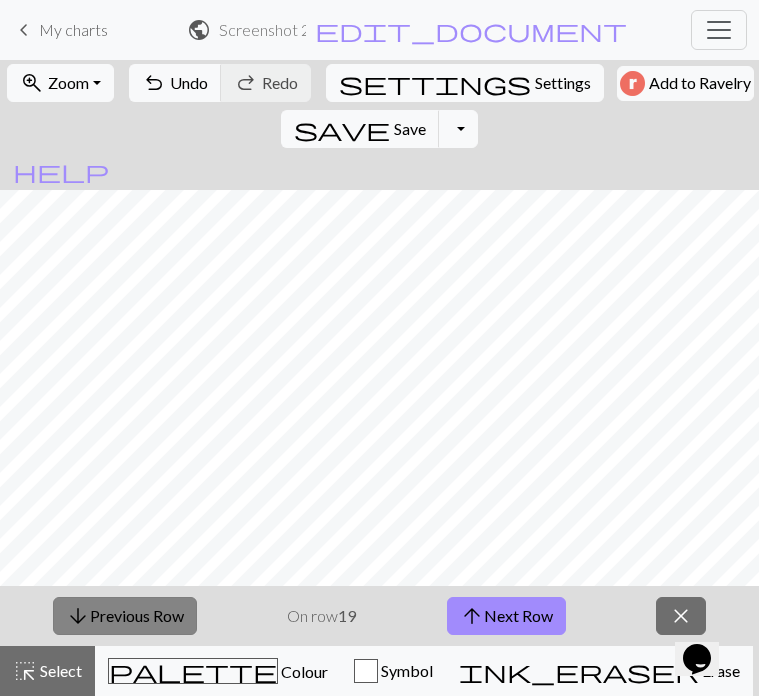 click on "arrow_downward Previous Row" at bounding box center [125, 616] 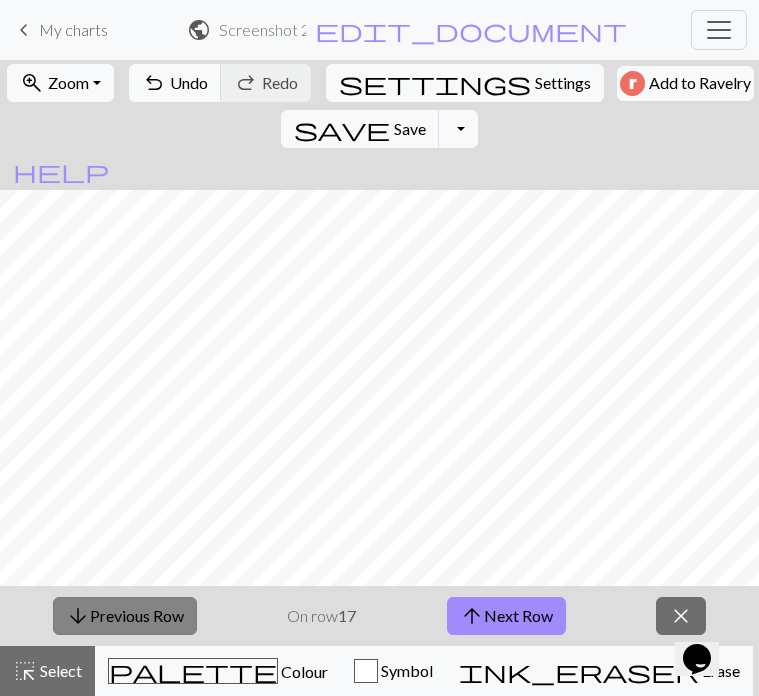 click on "arrow_downward Previous Row" at bounding box center (125, 616) 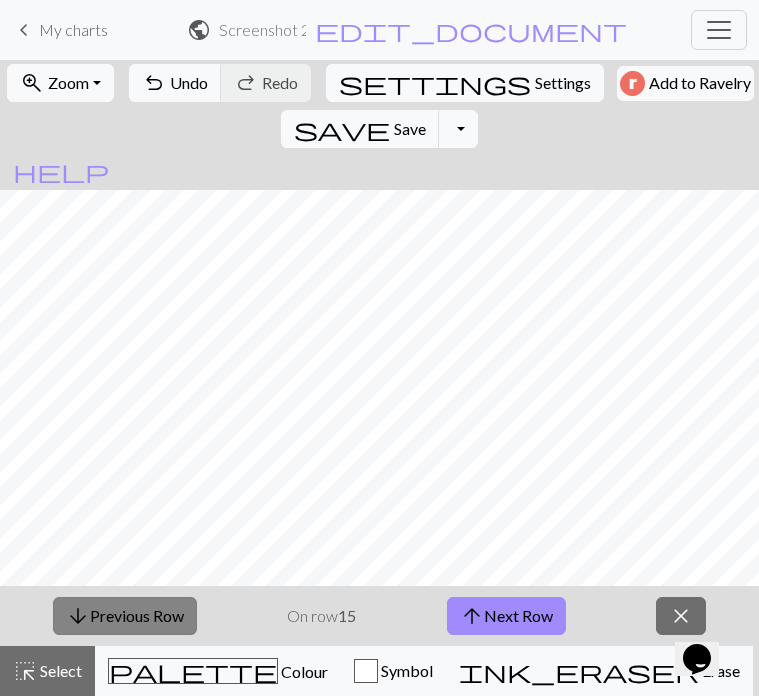 click on "arrow_downward Previous Row" at bounding box center [125, 616] 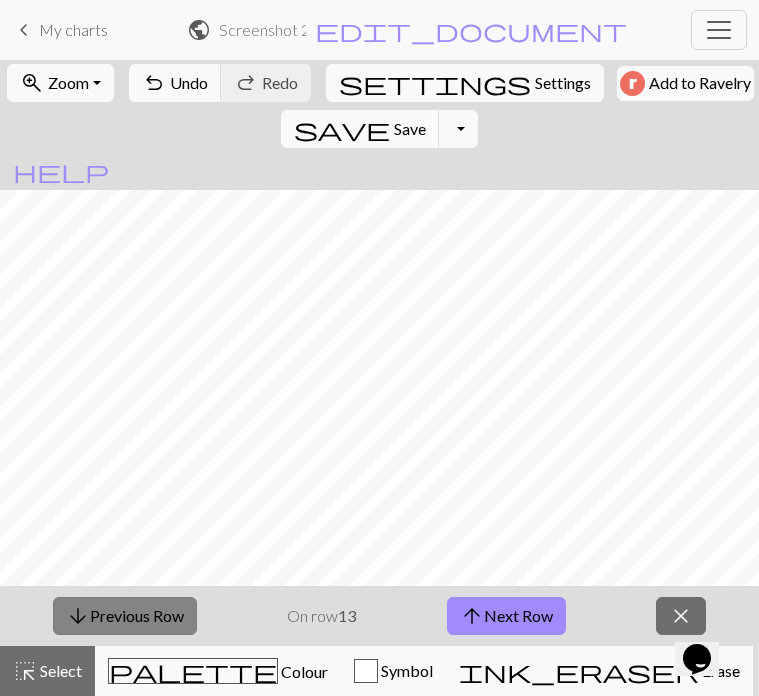 click on "arrow_downward Previous Row" at bounding box center [125, 616] 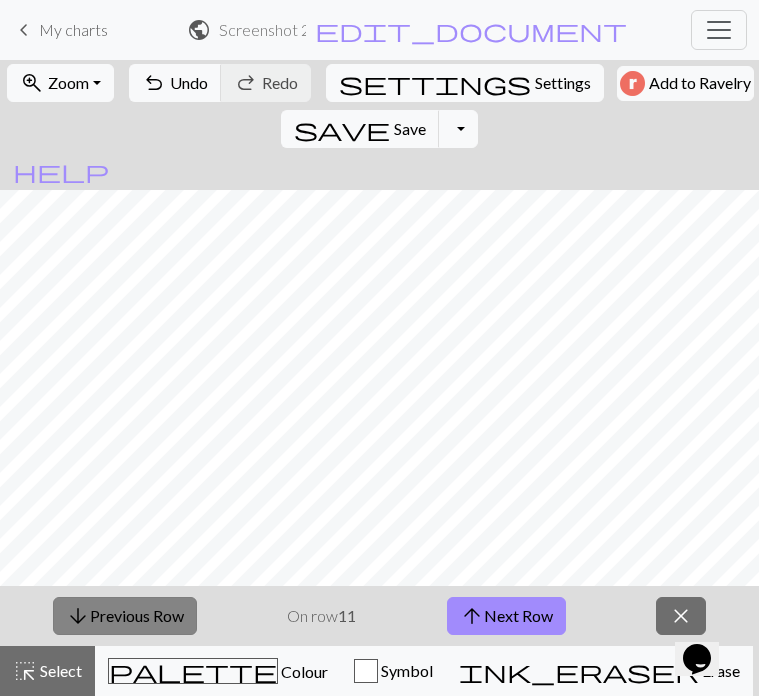 click on "arrow_downward Previous Row" at bounding box center (125, 616) 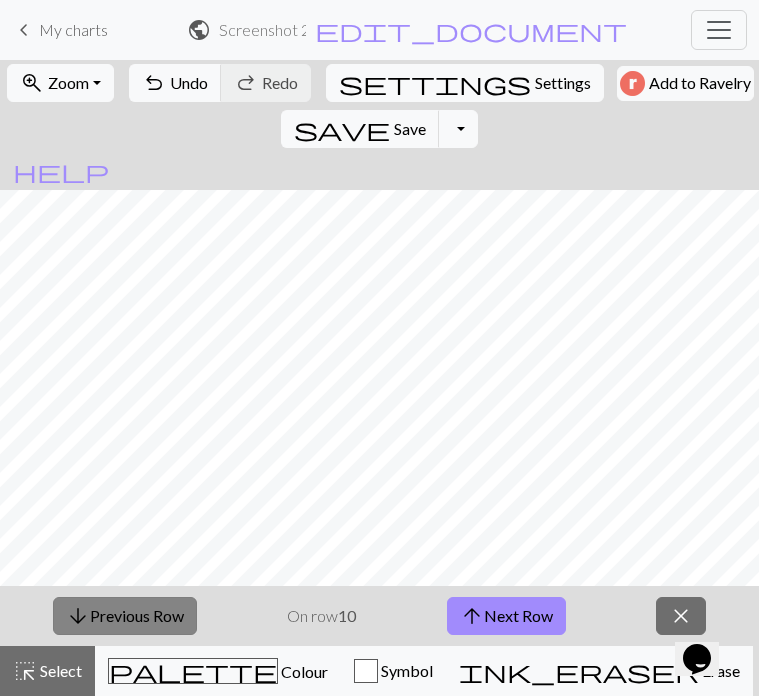 click on "arrow_downward Previous Row" at bounding box center [125, 616] 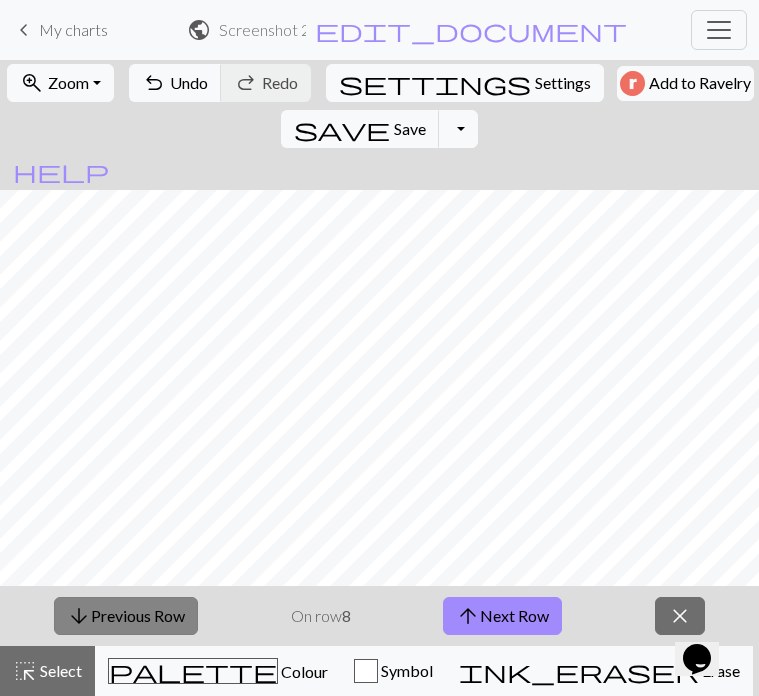 click on "arrow_downward Previous Row" at bounding box center [126, 616] 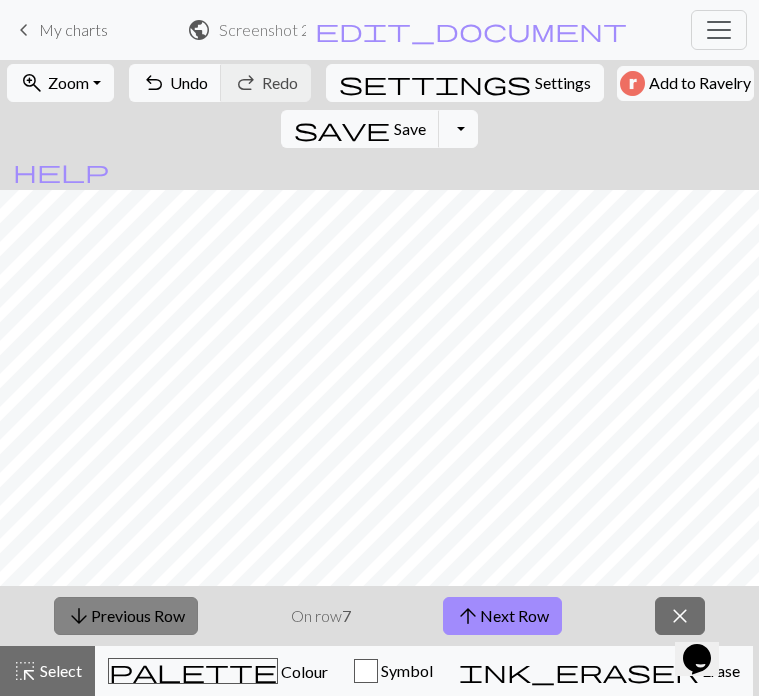 click on "arrow_downward Previous Row" at bounding box center (126, 616) 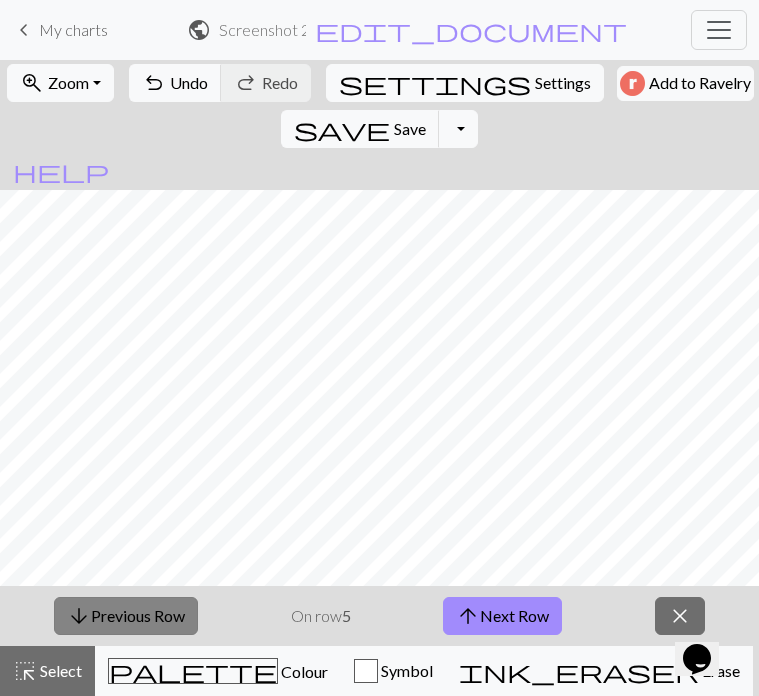 click on "arrow_downward Previous Row" at bounding box center [126, 616] 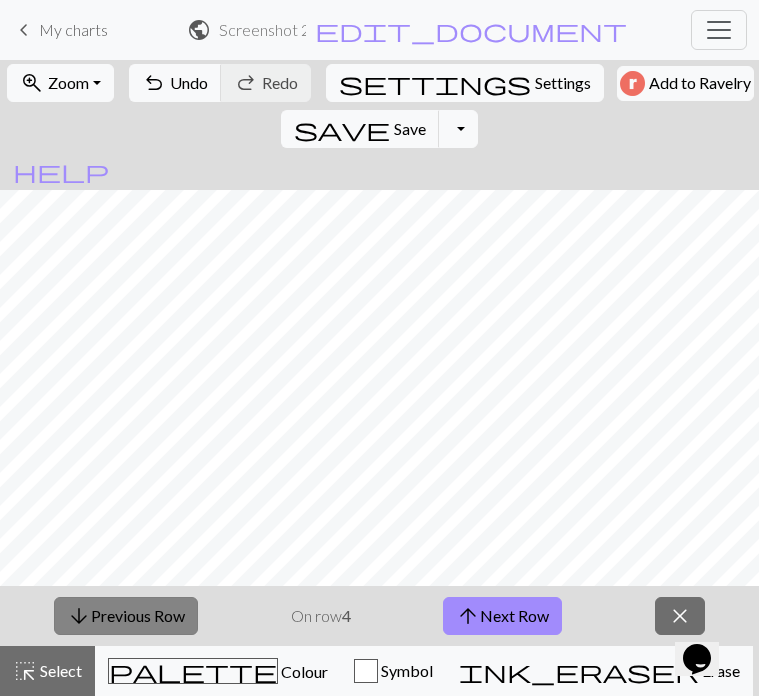 click on "arrow_downward Previous Row" at bounding box center (126, 616) 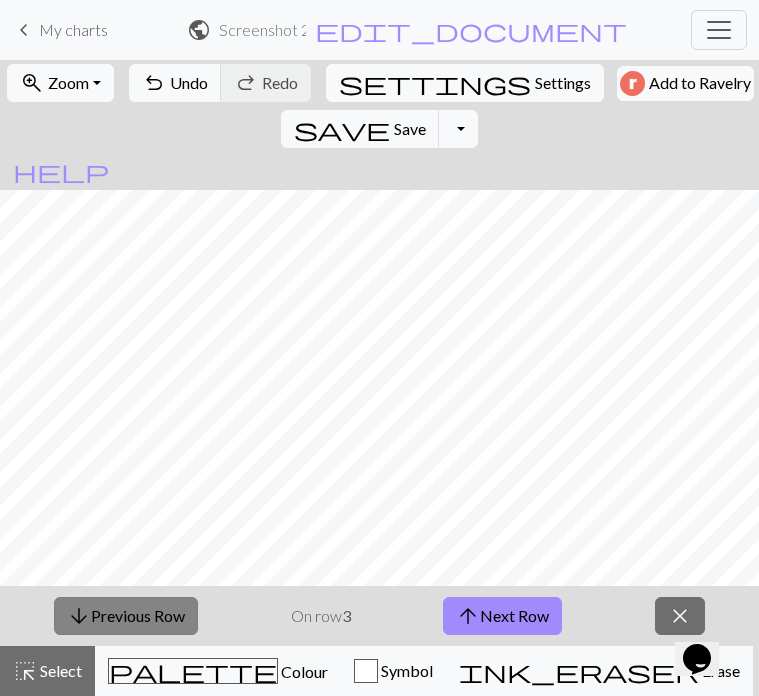 click on "arrow_downward Previous Row" at bounding box center [126, 616] 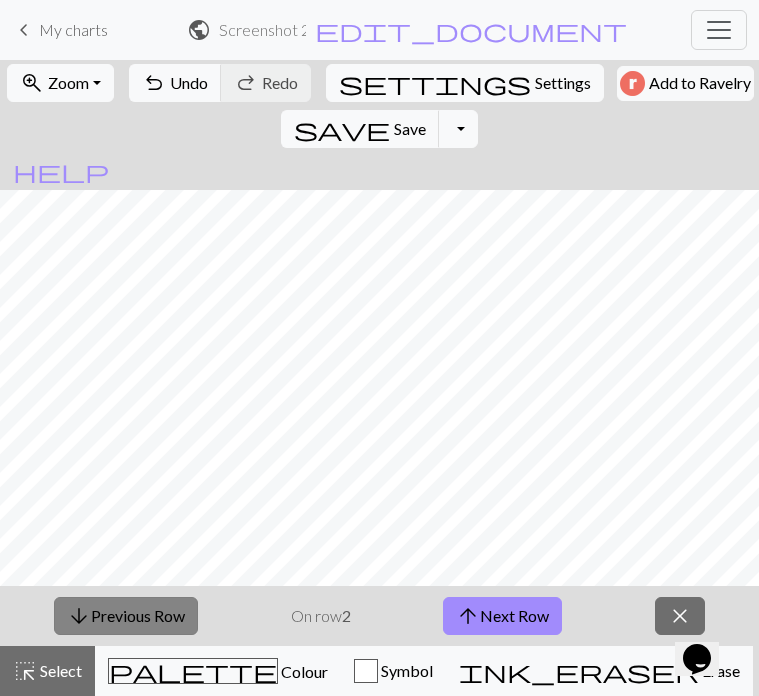 click on "arrow_downward Previous Row" at bounding box center (126, 616) 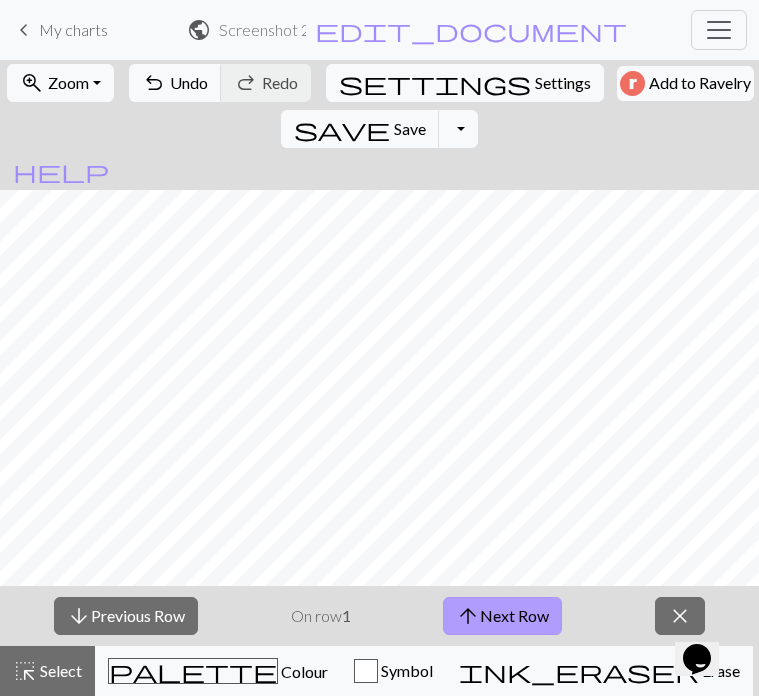 click on "arrow_upward  Next Row" at bounding box center (502, 616) 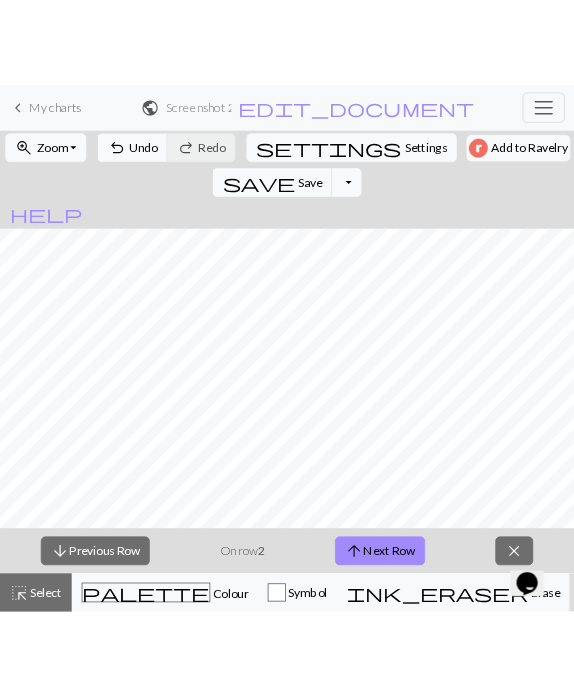 scroll, scrollTop: 30, scrollLeft: 0, axis: vertical 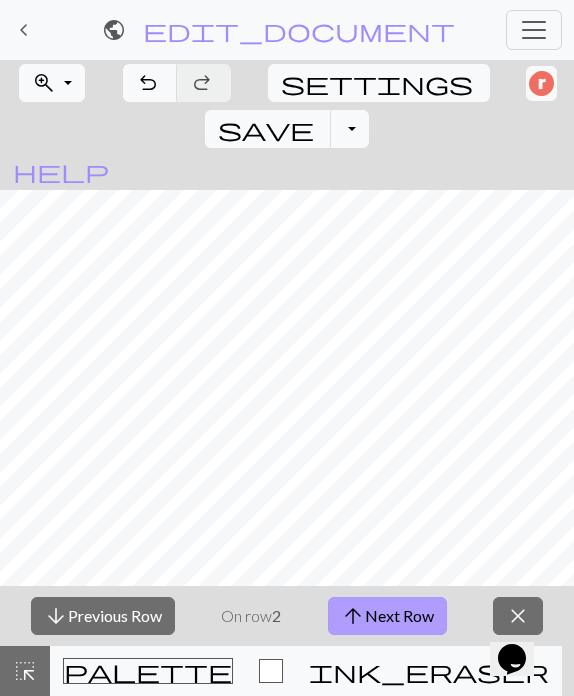 click on "arrow_upward" at bounding box center [353, 616] 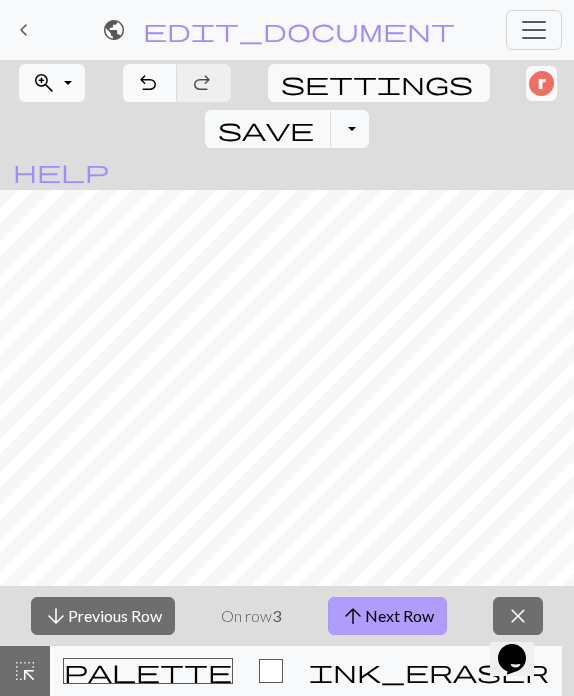 click on "arrow_upward  Next Row" at bounding box center [387, 616] 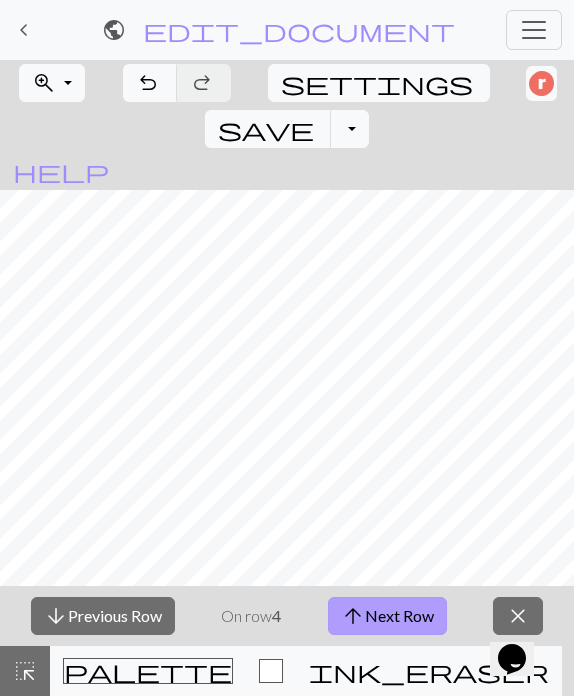 click on "arrow_upward  Next Row" at bounding box center (387, 616) 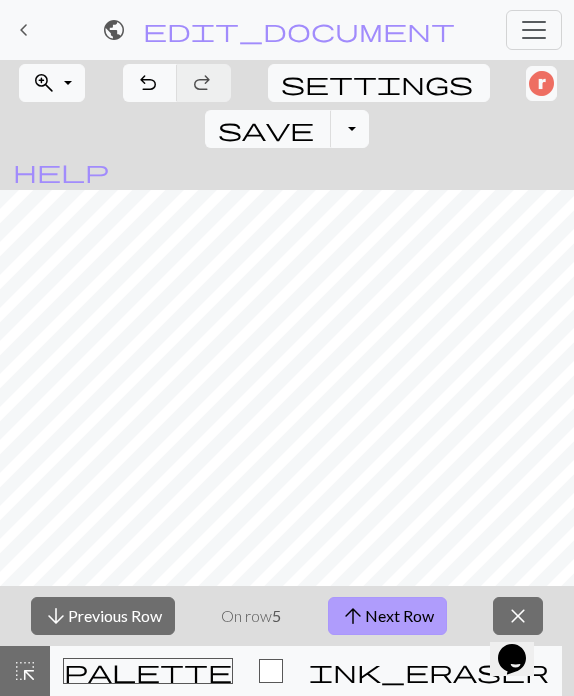 click on "arrow_upward  Next Row" at bounding box center (387, 616) 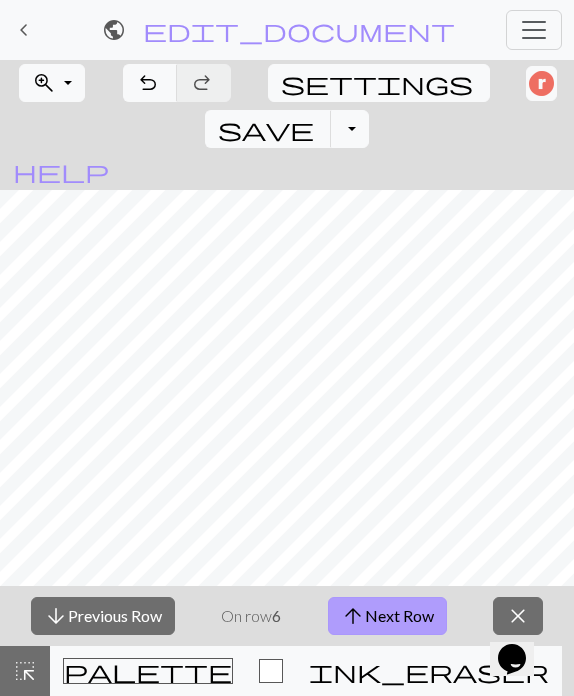 click on "arrow_upward  Next Row" at bounding box center [387, 616] 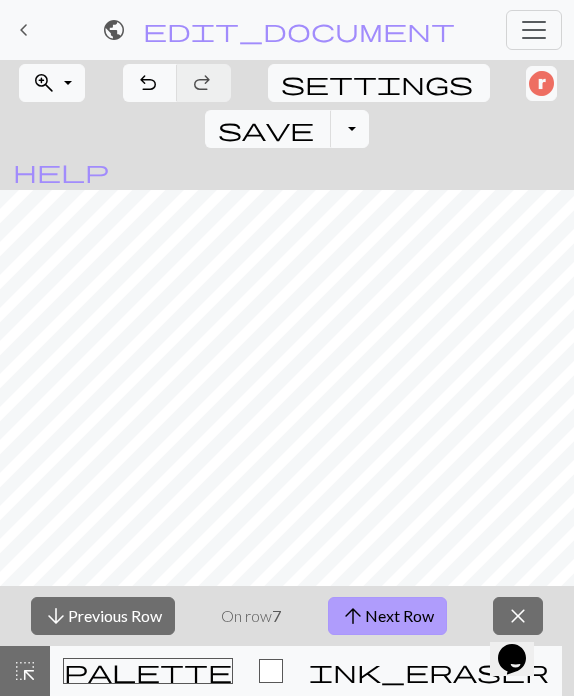 click on "arrow_upward  Next Row" at bounding box center (387, 616) 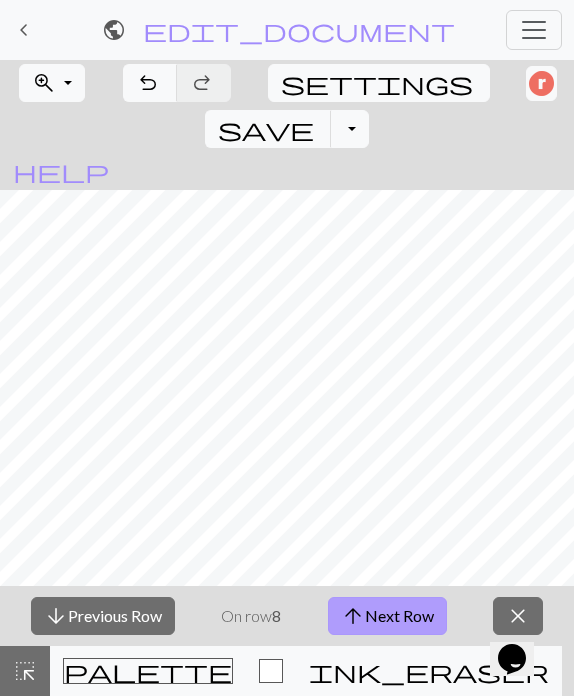 click on "arrow_upward  Next Row" at bounding box center (387, 616) 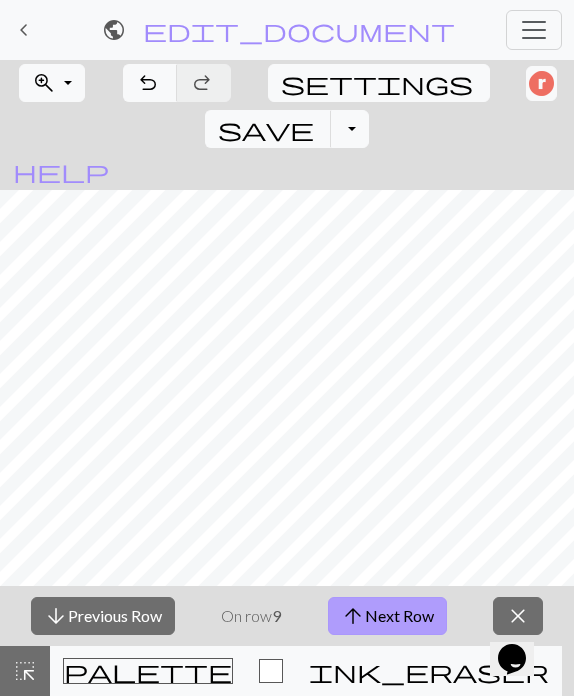 click on "arrow_upward  Next Row" at bounding box center [387, 616] 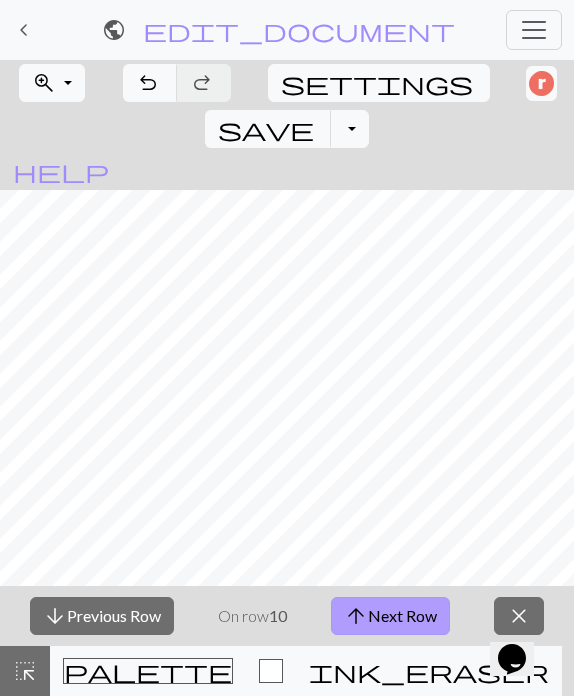 click on "arrow_upward  Next Row" at bounding box center [390, 616] 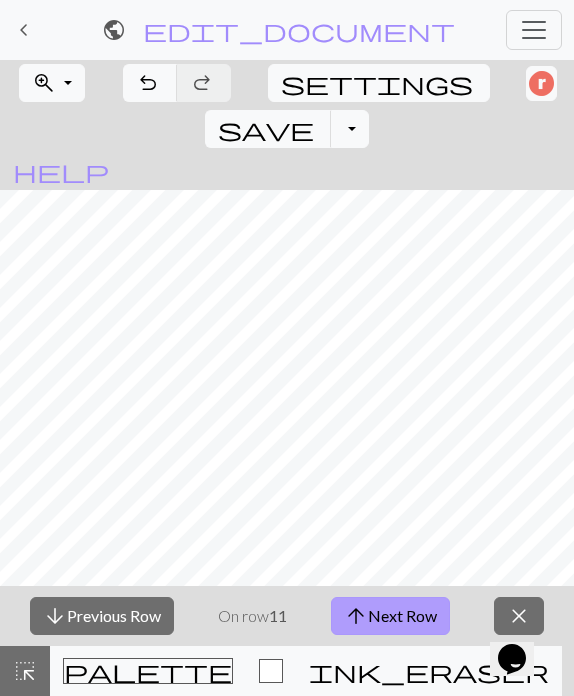 click on "arrow_upward  Next Row" at bounding box center (390, 616) 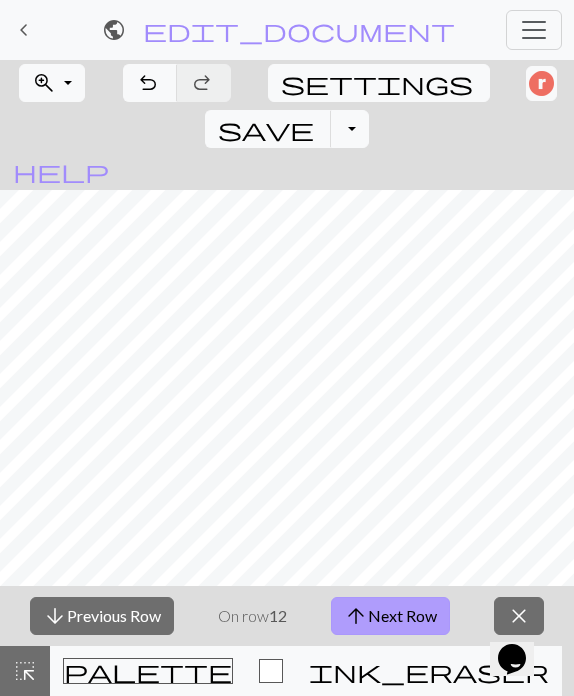 click on "arrow_upward  Next Row" at bounding box center (390, 616) 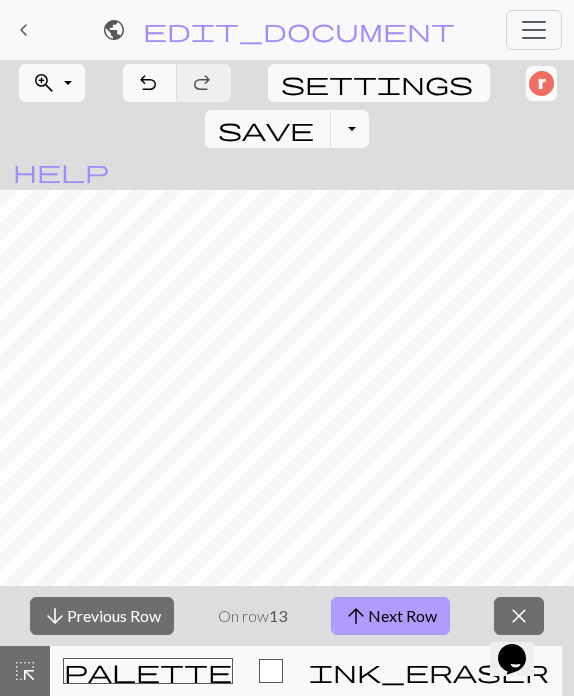 click on "arrow_upward  Next Row" at bounding box center [390, 616] 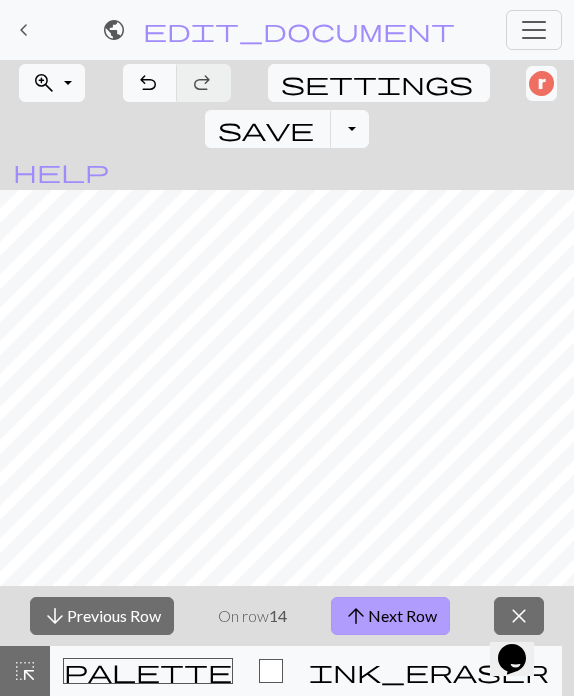 click on "arrow_upward  Next Row" at bounding box center [390, 616] 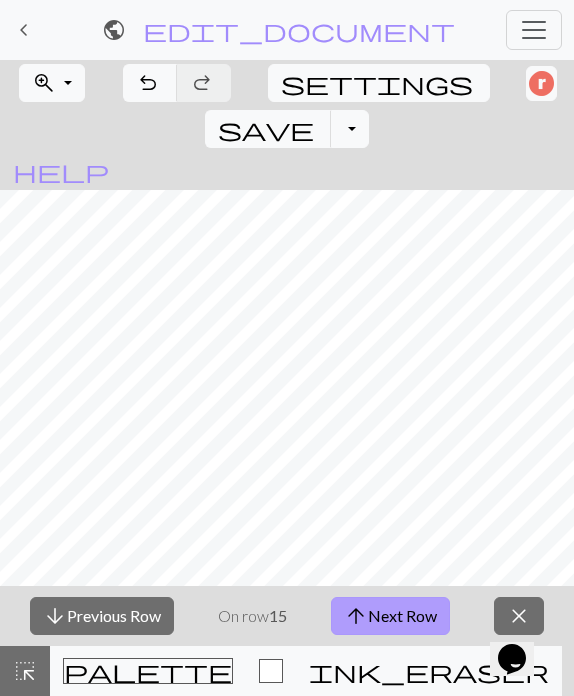 click on "arrow_upward  Next Row" at bounding box center (390, 616) 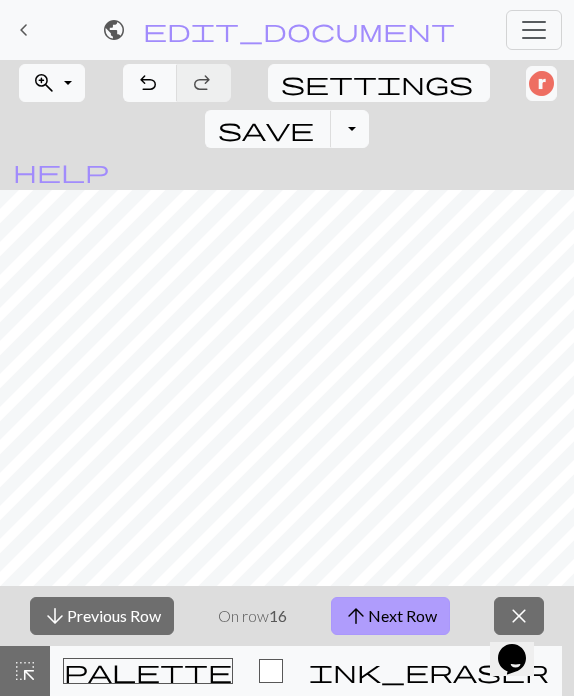 click on "arrow_upward  Next Row" at bounding box center (390, 616) 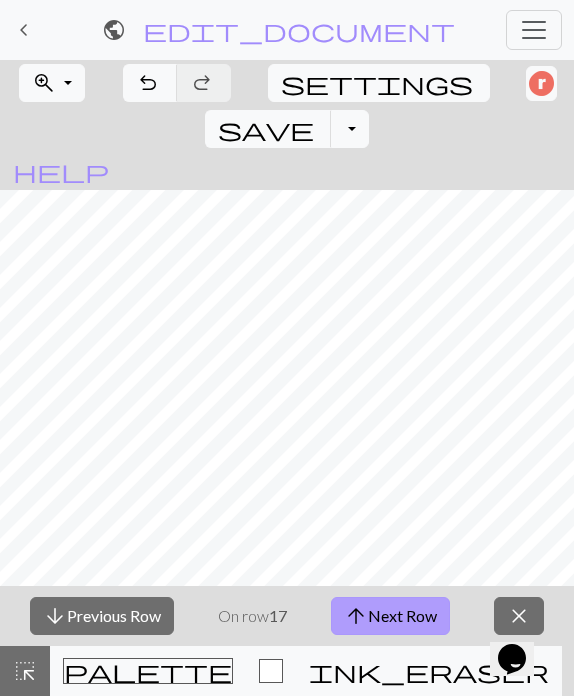 click on "arrow_upward  Next Row" at bounding box center (390, 616) 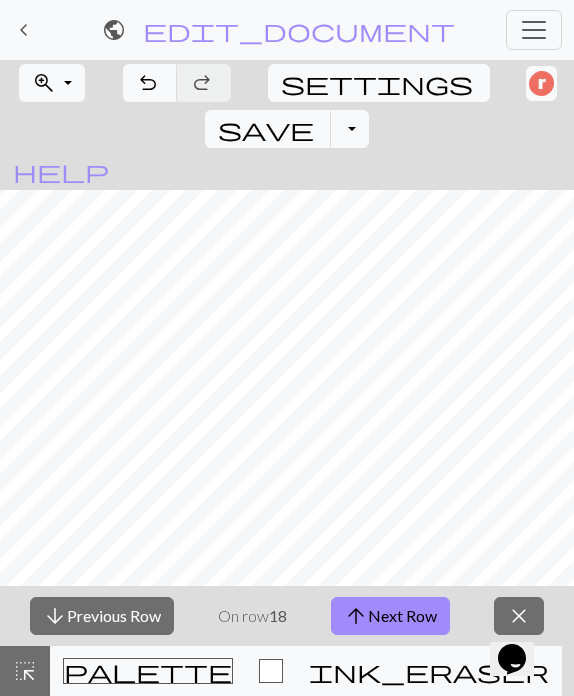 scroll, scrollTop: 2, scrollLeft: 0, axis: vertical 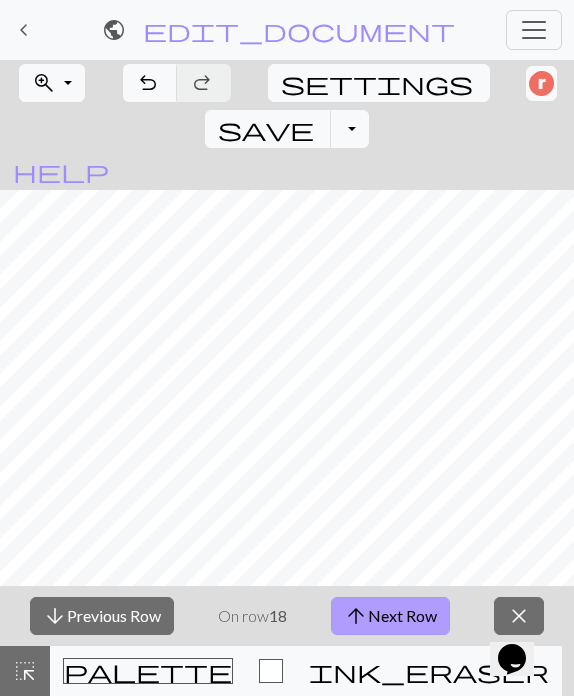 click on "arrow_upward  Next Row" at bounding box center [390, 616] 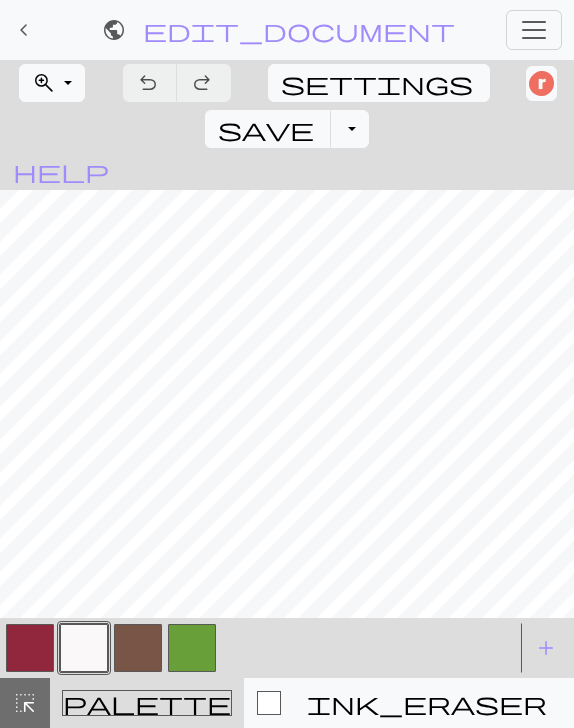 scroll, scrollTop: 0, scrollLeft: 0, axis: both 